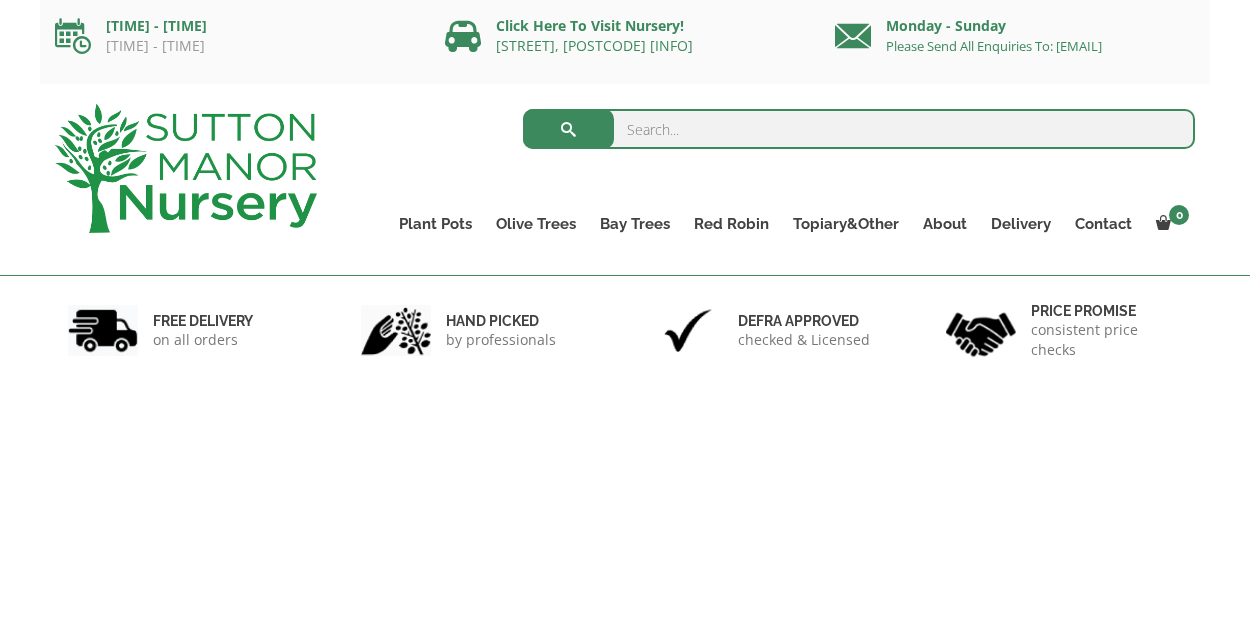 scroll, scrollTop: 0, scrollLeft: 0, axis: both 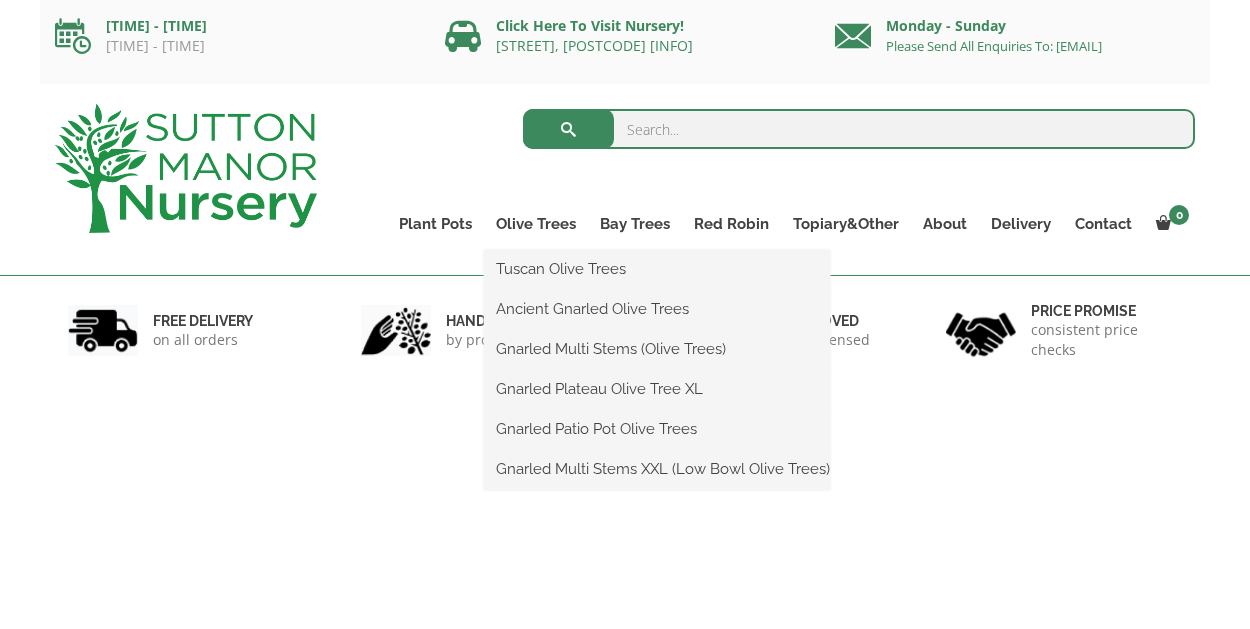 click on "Tuscan Olive Trees
Ancient Gnarled Olive Trees
Gnarled Multi Stems (Olive Trees)
Gnarled Plateau Olive Tree XL
Gnarled Patio Pot Olive Trees
Gnarled Multi Stems XXL (Low Bowl Olive Trees)" at bounding box center (657, 370) 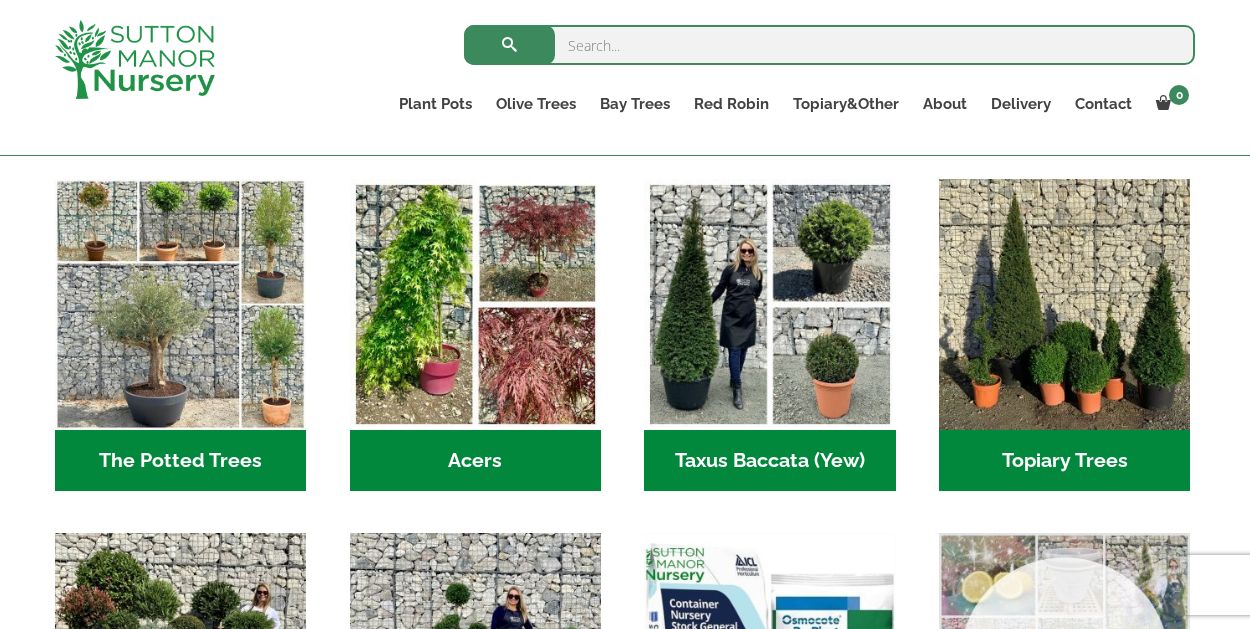 scroll, scrollTop: 1343, scrollLeft: 0, axis: vertical 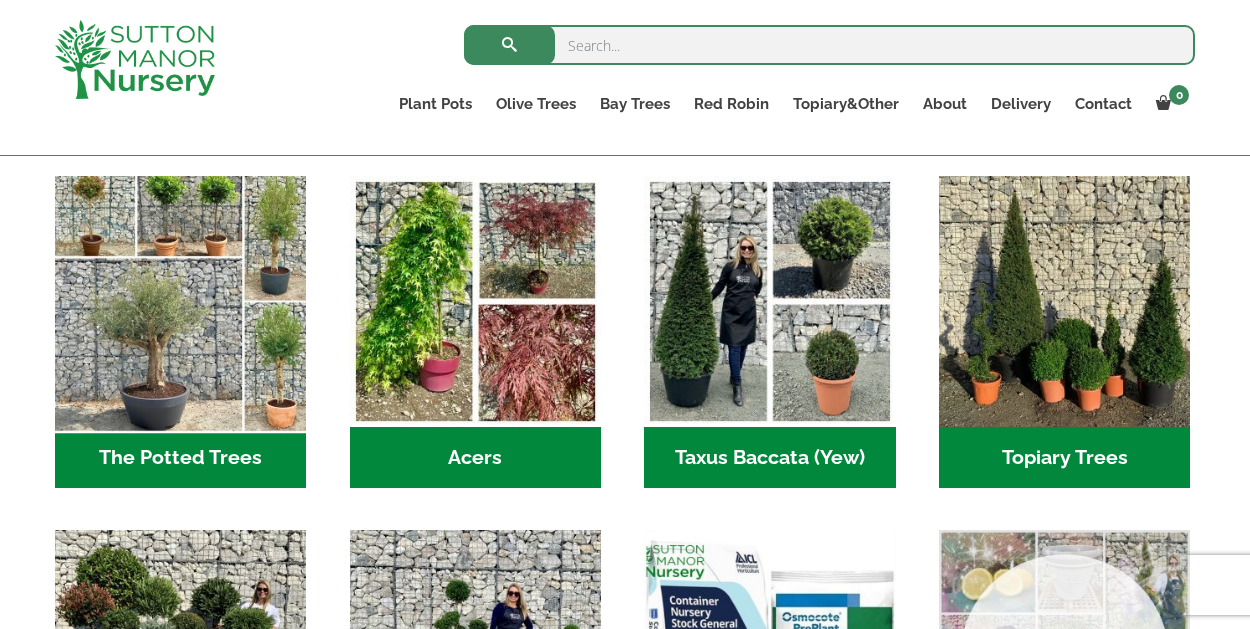 click at bounding box center (181, 301) 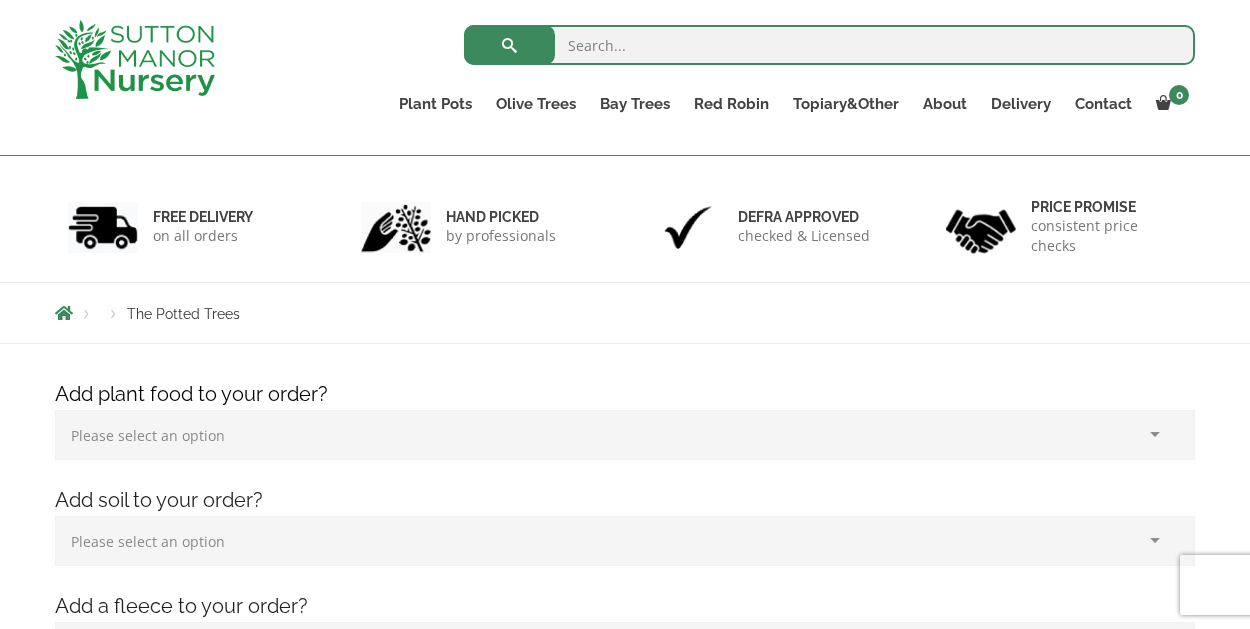 scroll, scrollTop: 318, scrollLeft: 0, axis: vertical 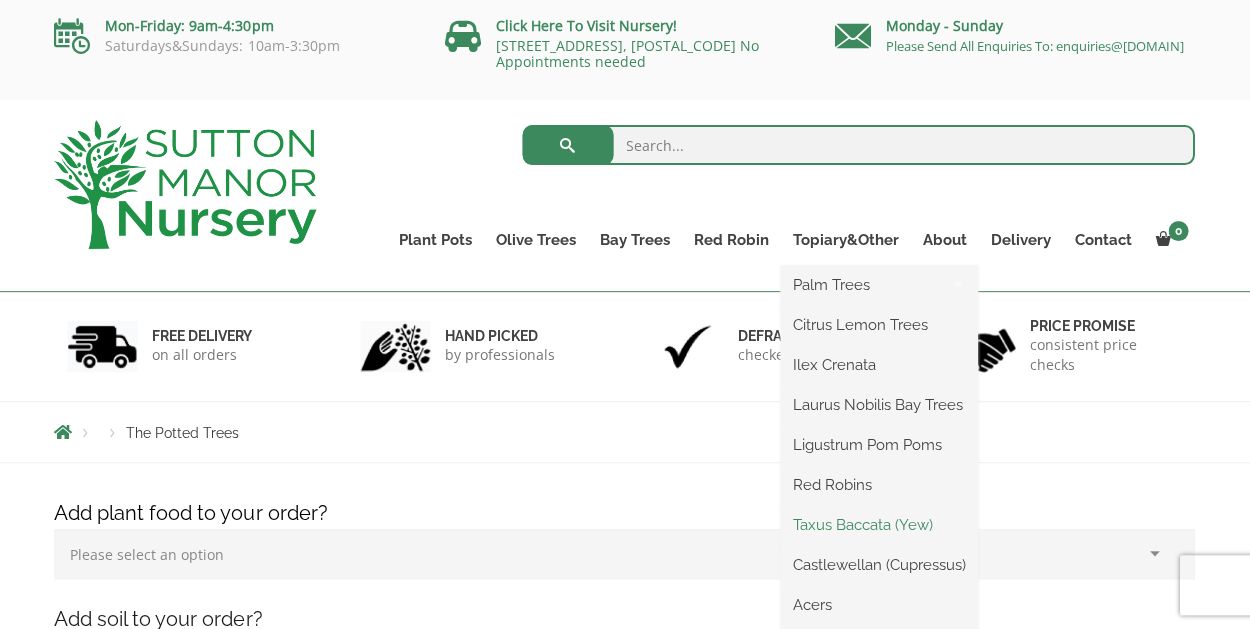 click on "Taxus Baccata (Yew)" at bounding box center [879, 525] 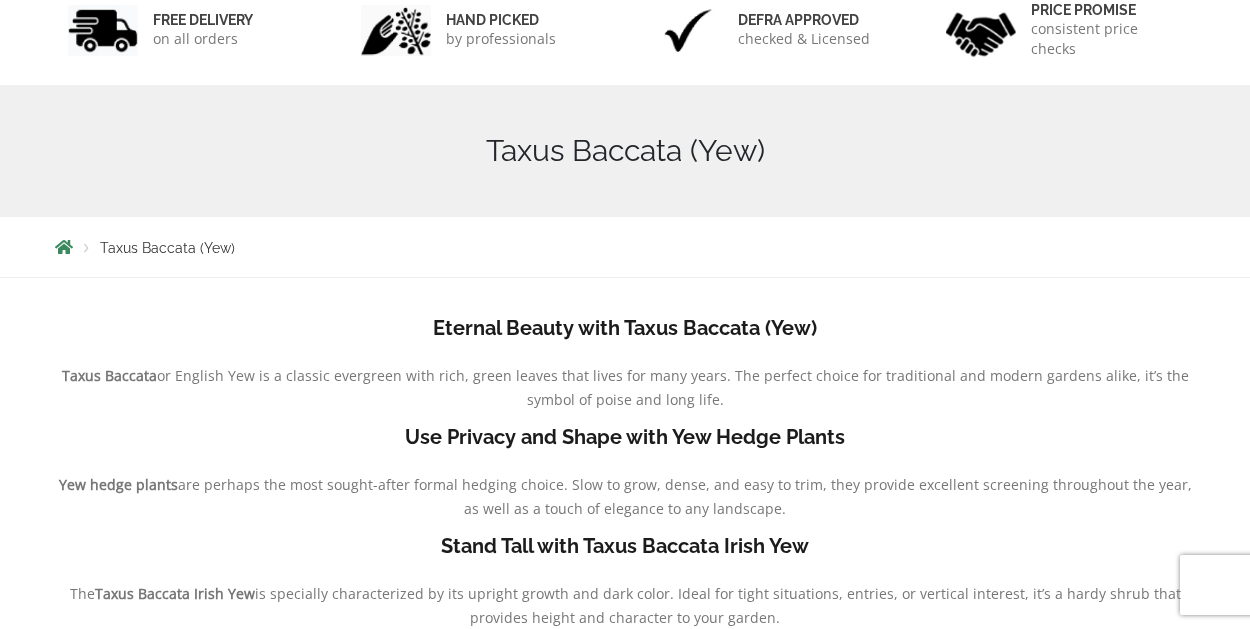 scroll, scrollTop: 0, scrollLeft: 0, axis: both 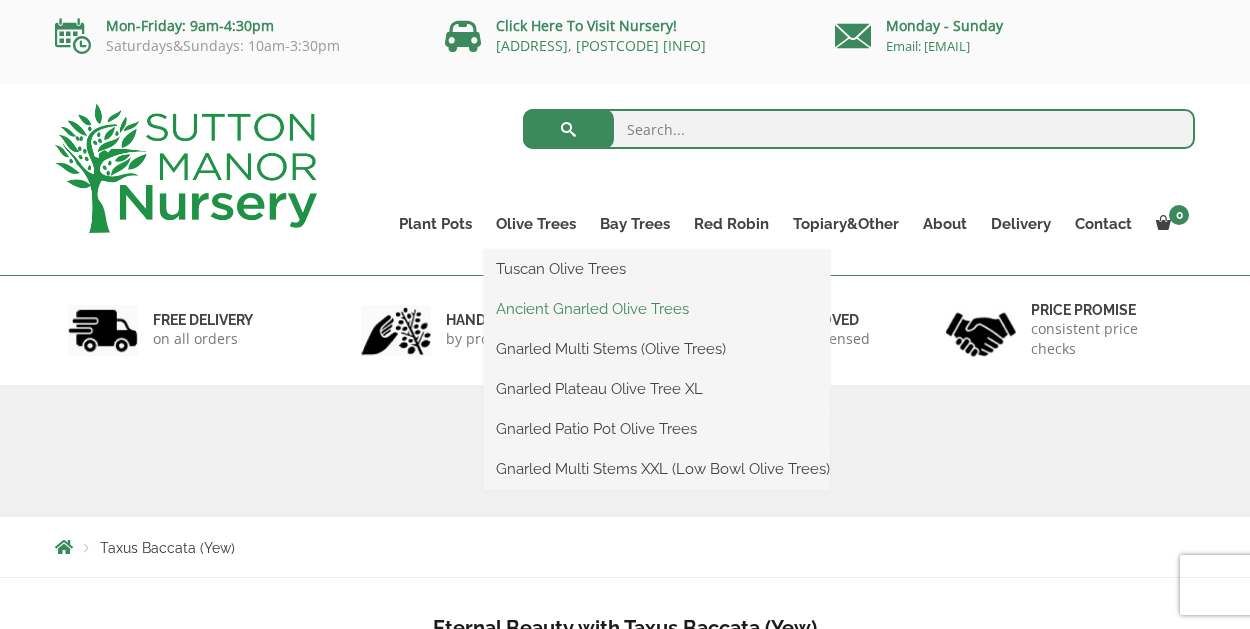 click on "Ancient Gnarled Olive Trees" at bounding box center [657, 309] 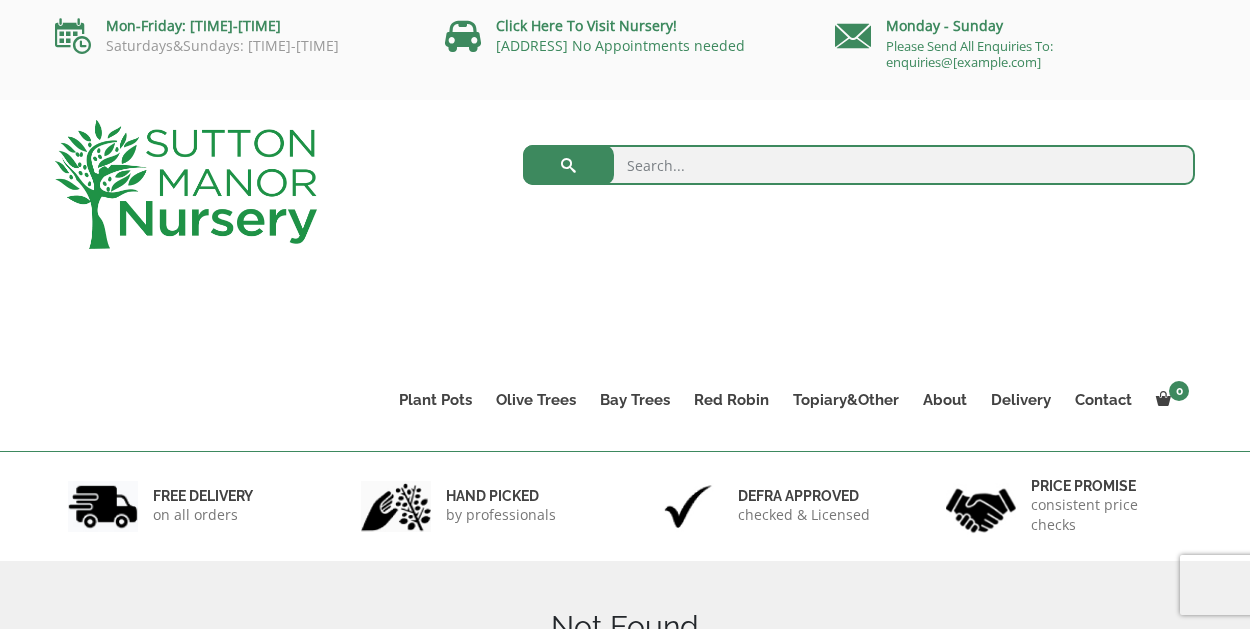 scroll, scrollTop: 0, scrollLeft: 0, axis: both 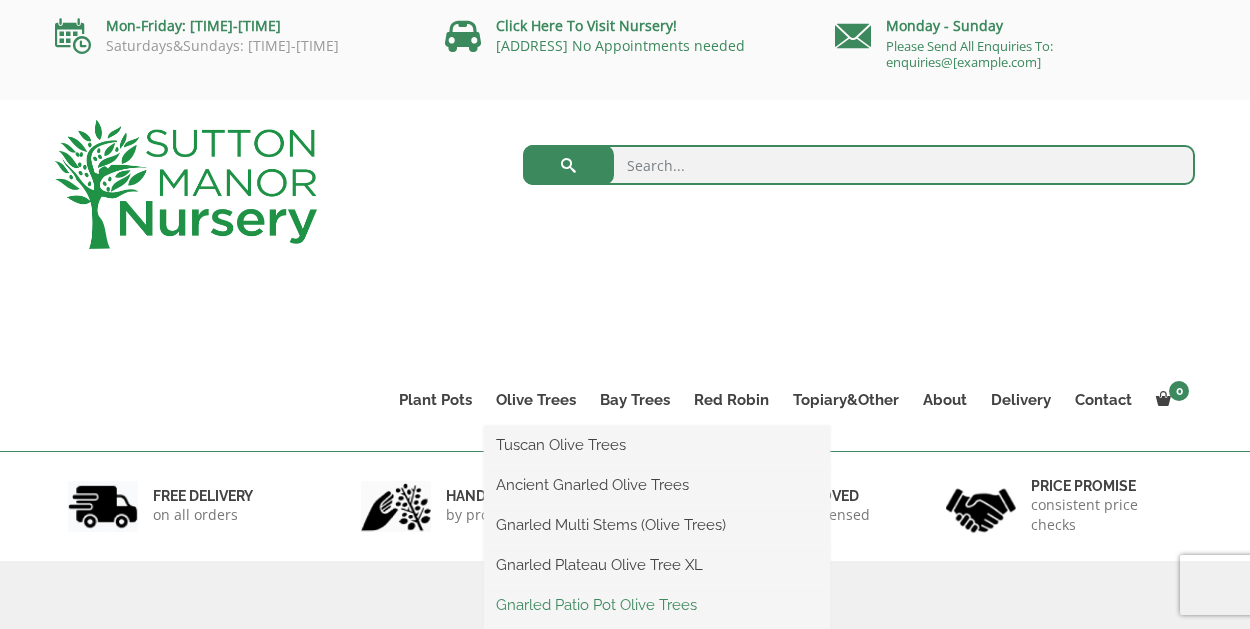 click on "Gnarled Patio Pot Olive Trees" at bounding box center (657, 605) 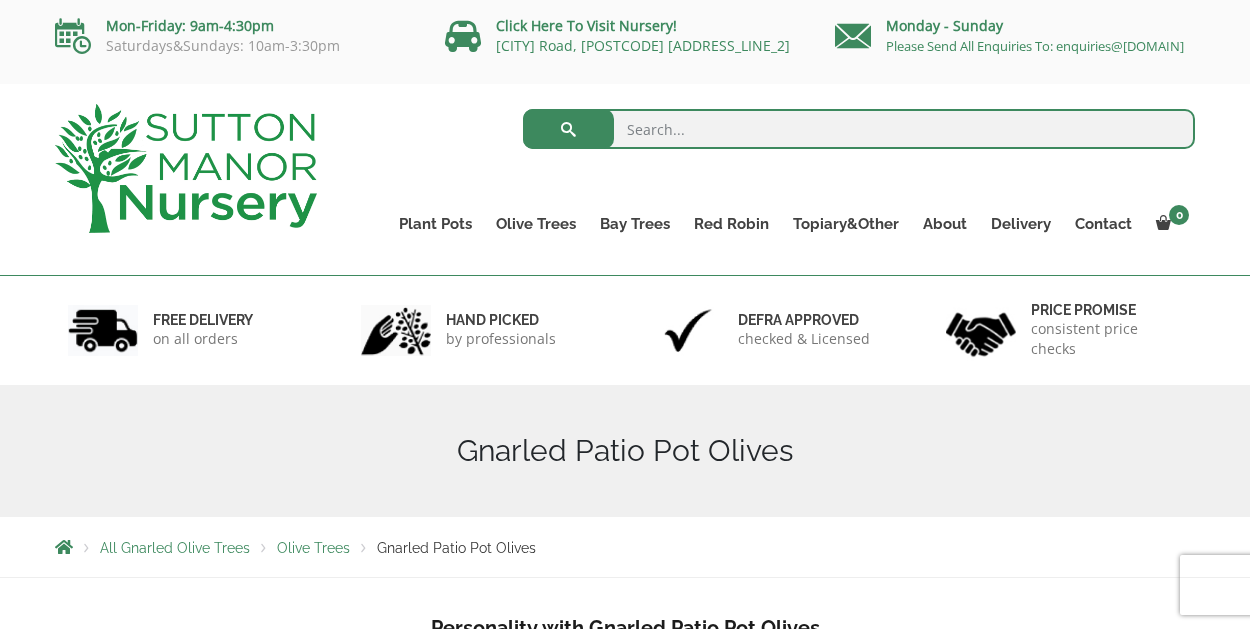 scroll, scrollTop: 0, scrollLeft: 0, axis: both 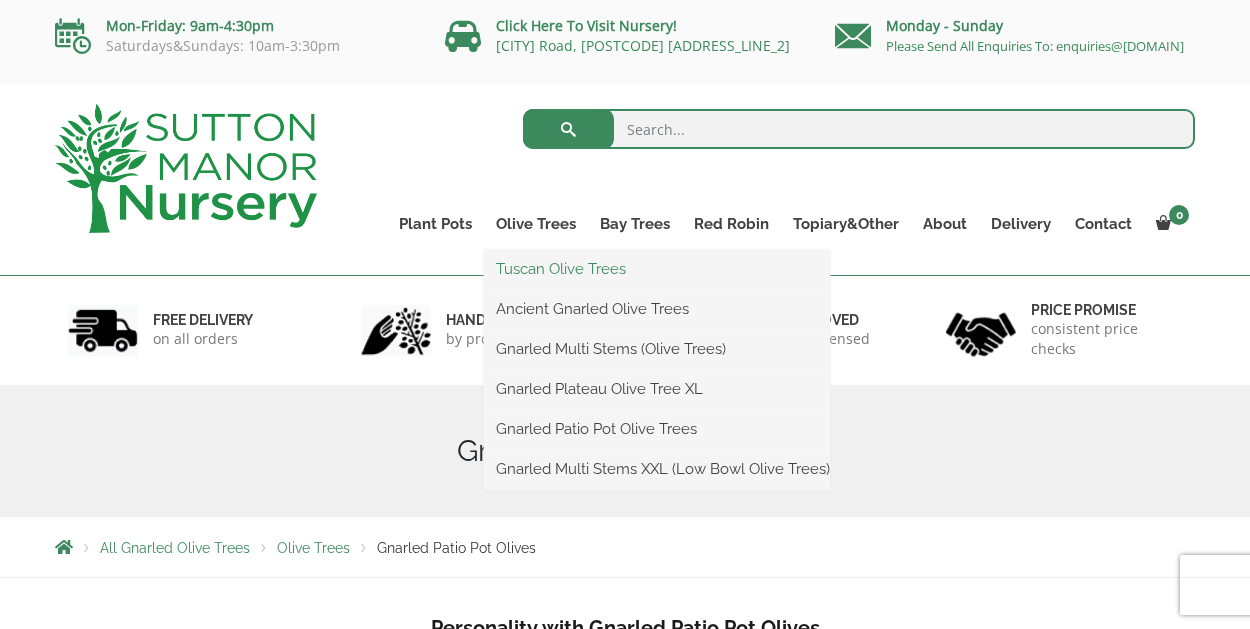 click on "Tuscan Olive Trees" at bounding box center [657, 269] 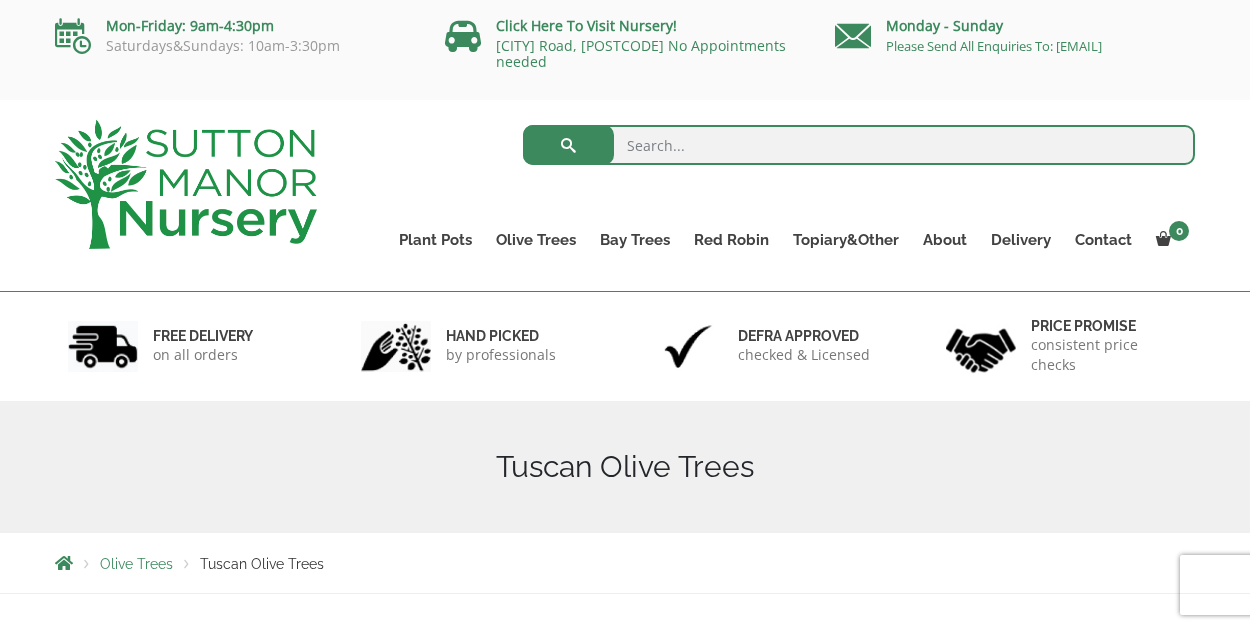 scroll, scrollTop: 0, scrollLeft: 0, axis: both 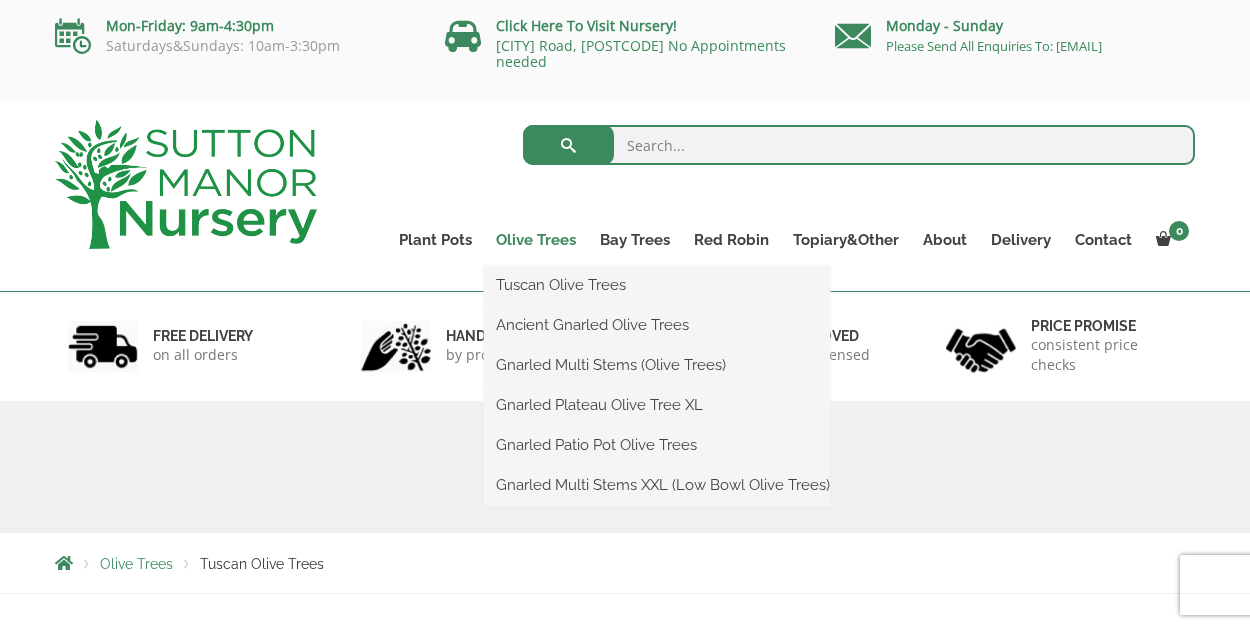 click on "Olive Trees" at bounding box center (536, 240) 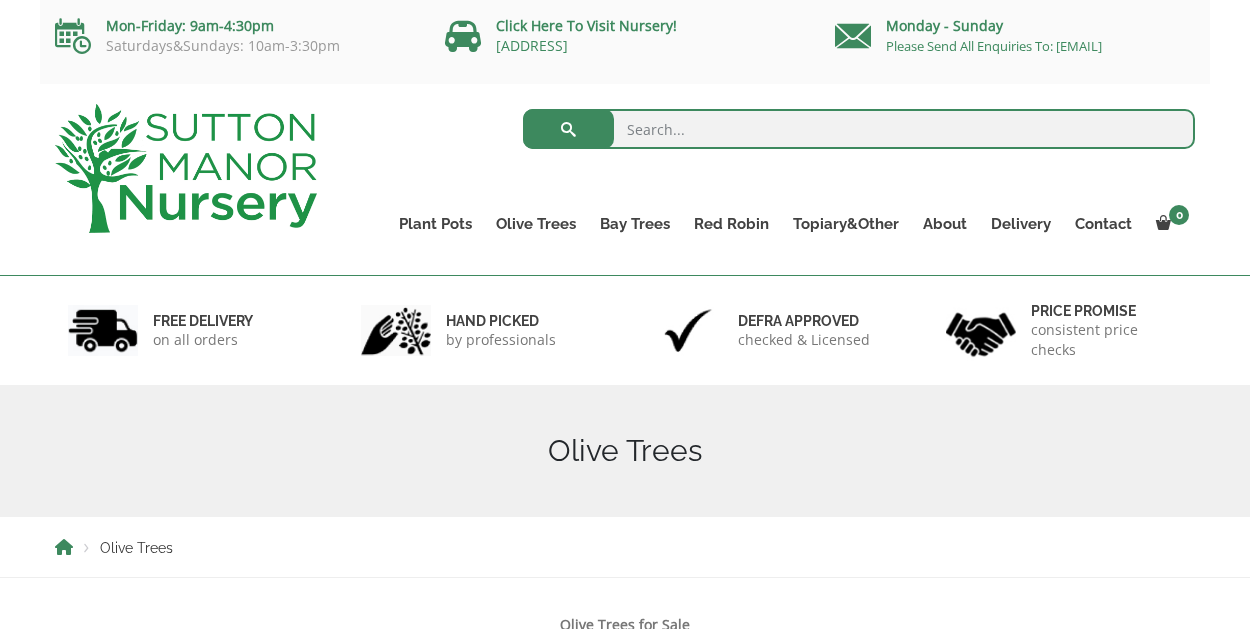 scroll, scrollTop: 0, scrollLeft: 0, axis: both 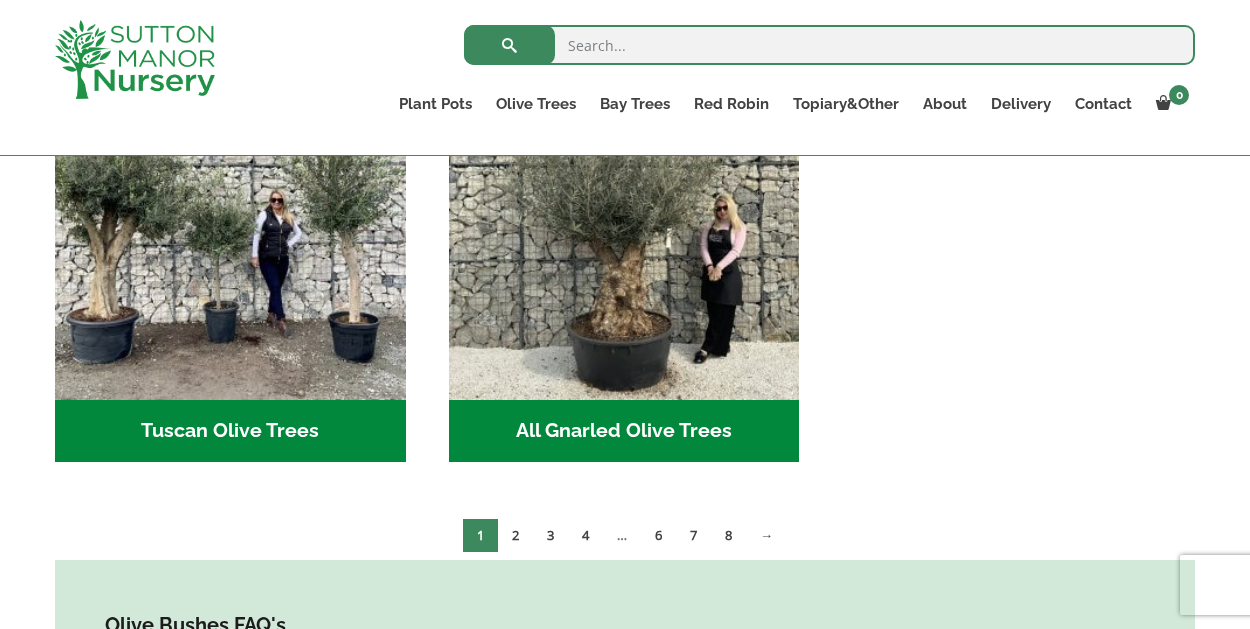 click on "All Gnarled Olive Trees  (158)" at bounding box center (624, 431) 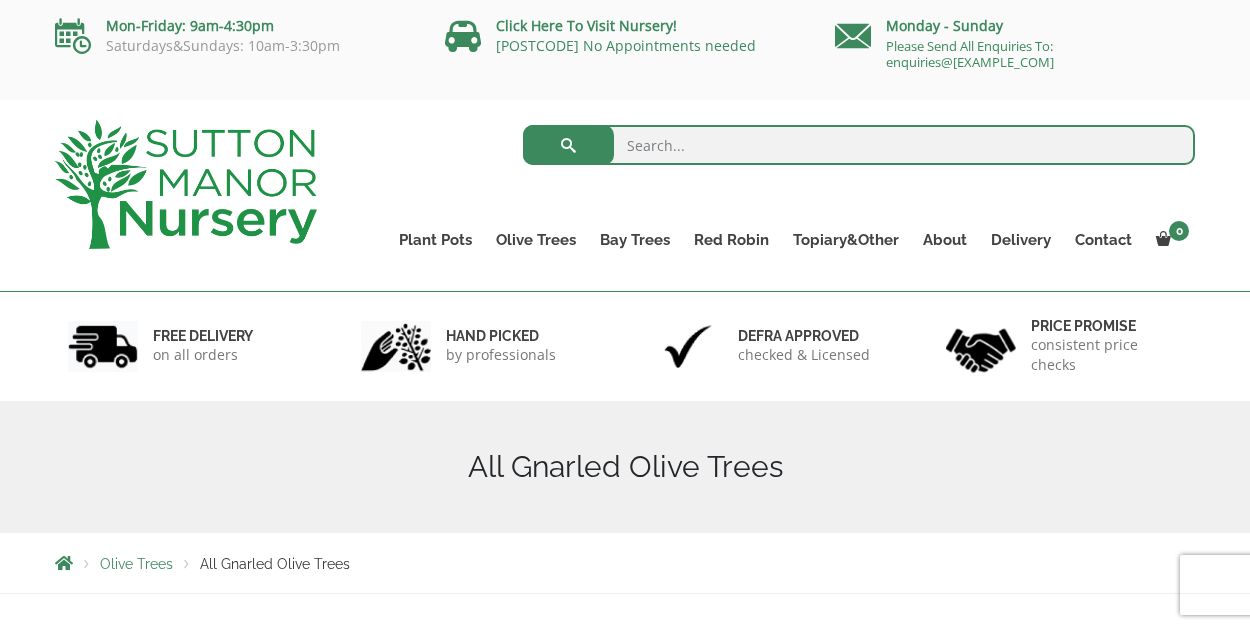 scroll, scrollTop: 0, scrollLeft: 0, axis: both 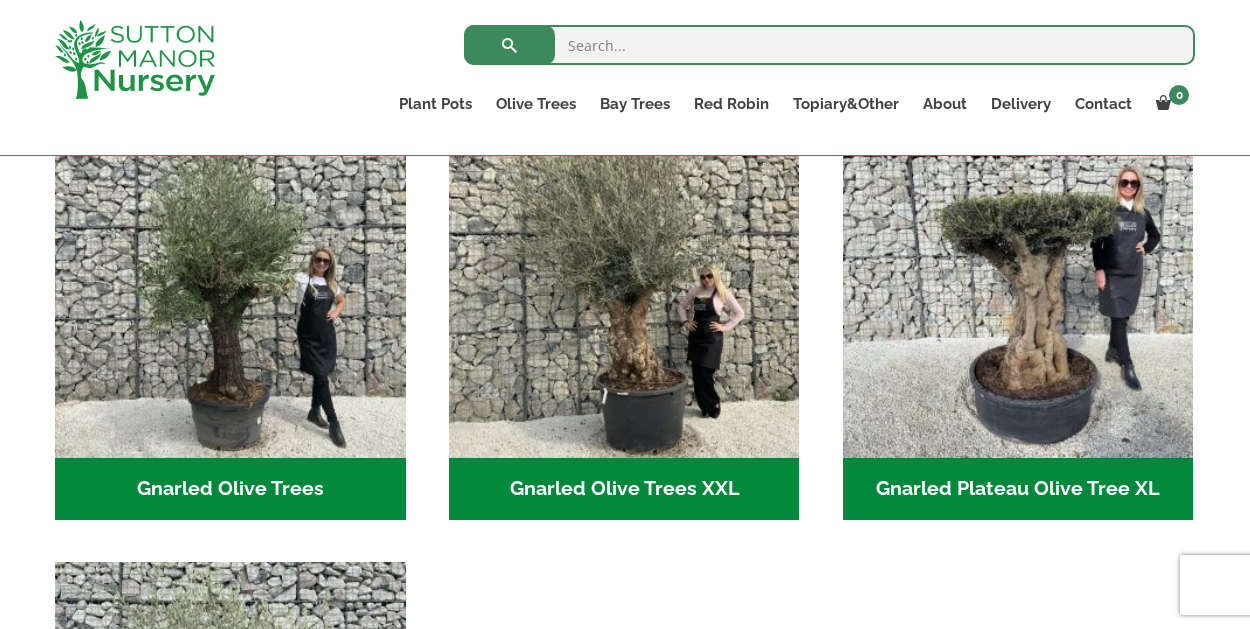 click on "Gnarled Olive Trees  (71)" at bounding box center [230, 489] 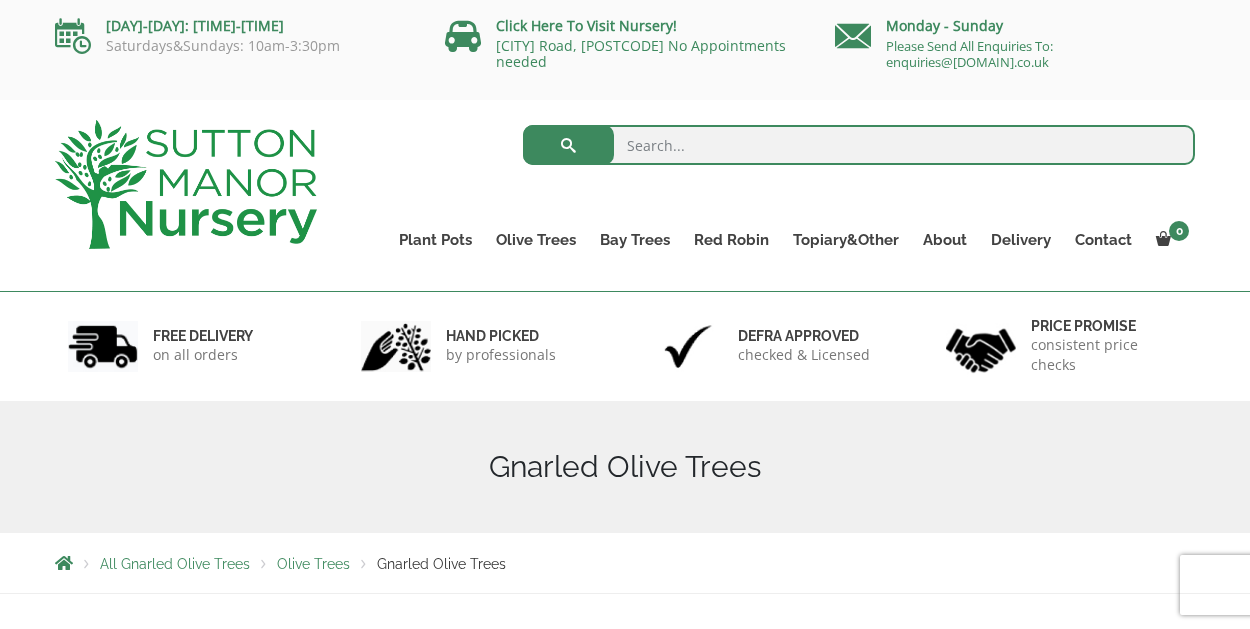scroll, scrollTop: 0, scrollLeft: 0, axis: both 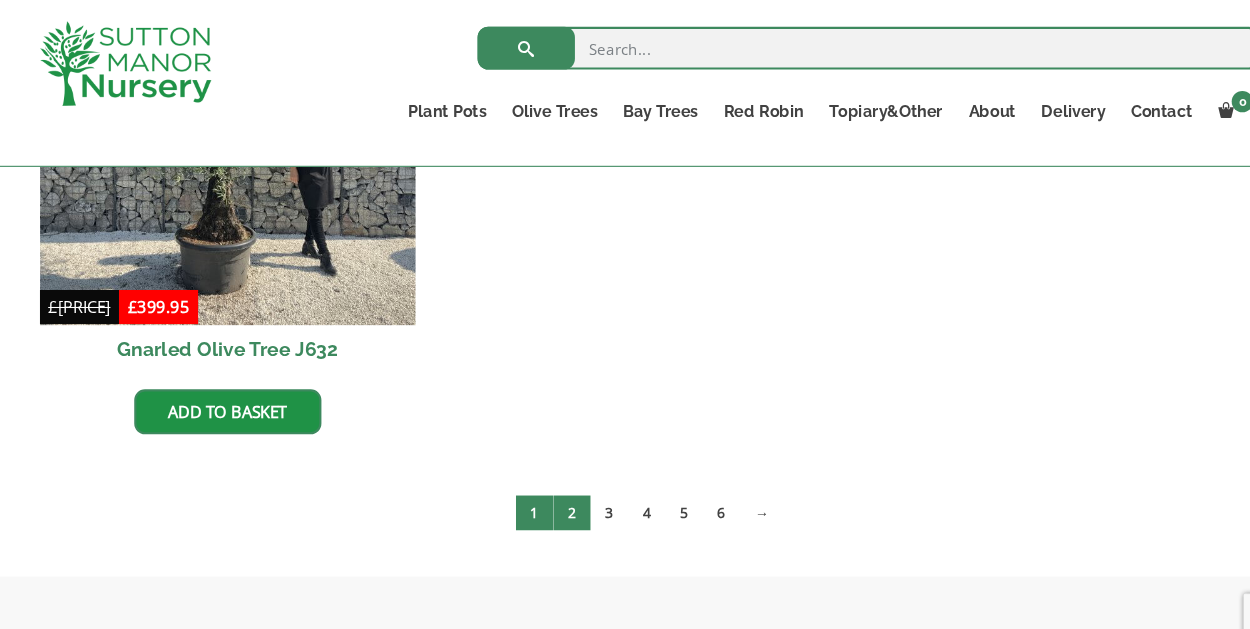 click on "2" at bounding box center (552, 479) 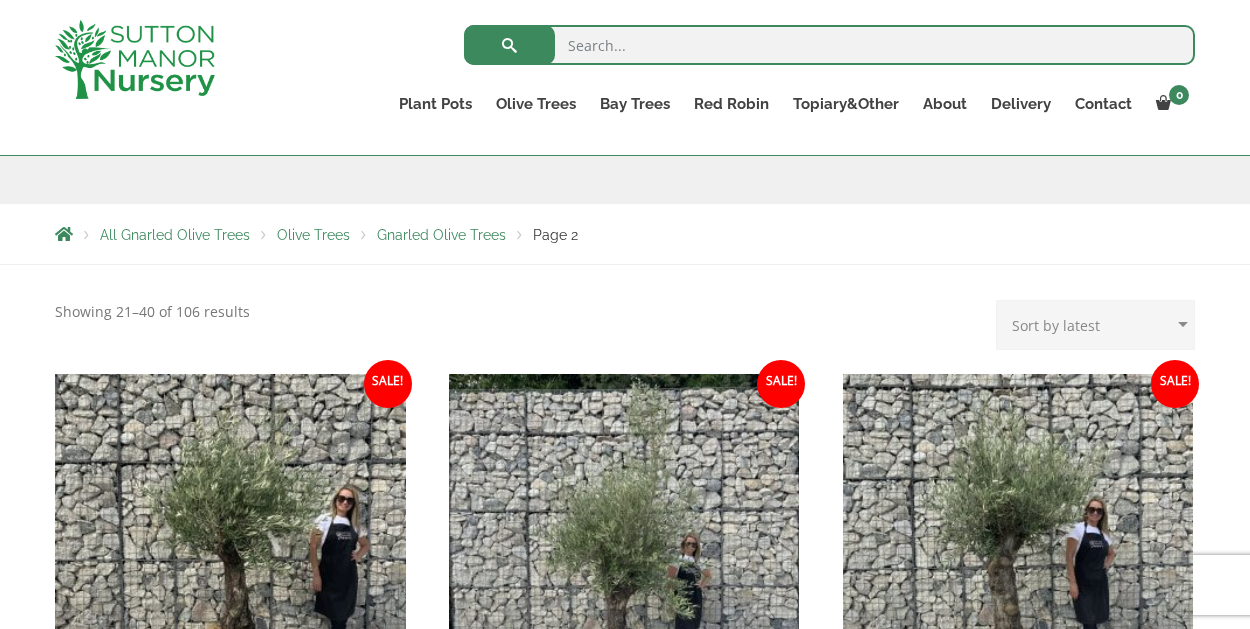 scroll, scrollTop: 341, scrollLeft: 0, axis: vertical 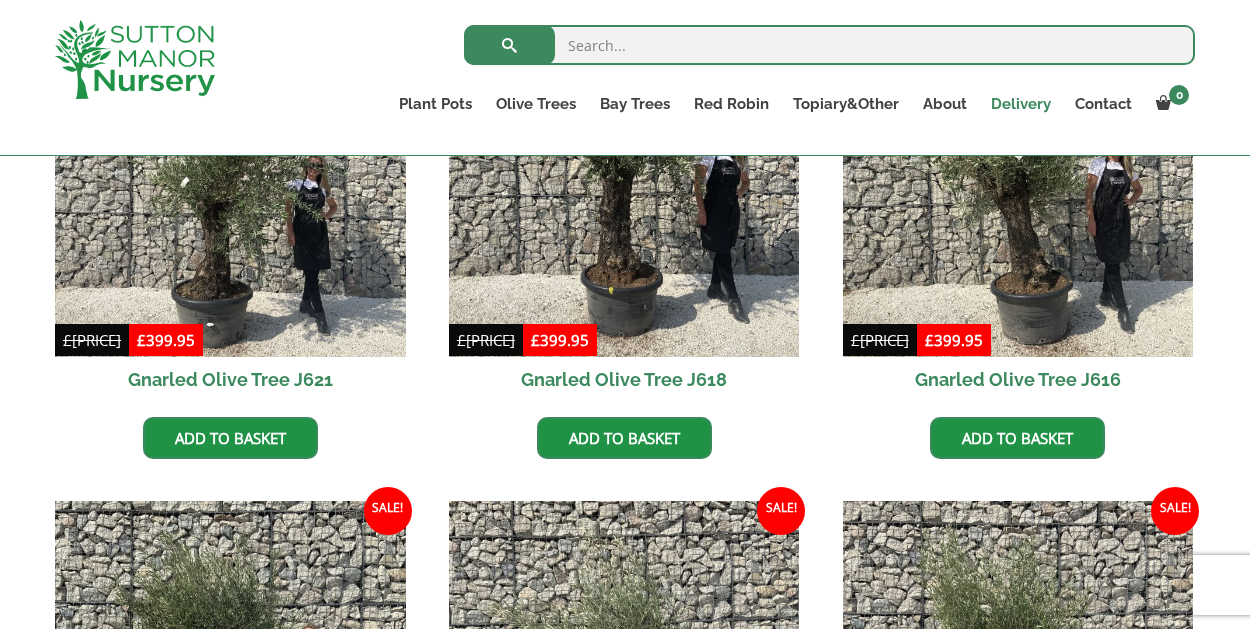 click on "Delivery" at bounding box center (1021, 104) 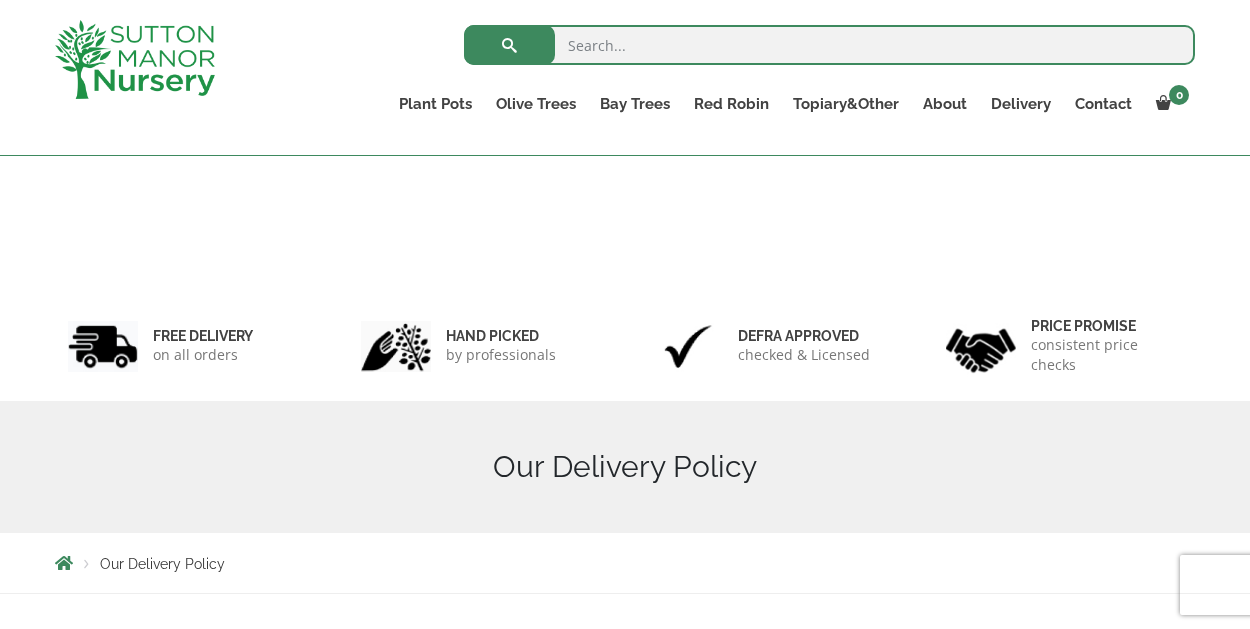 scroll, scrollTop: 191, scrollLeft: 0, axis: vertical 